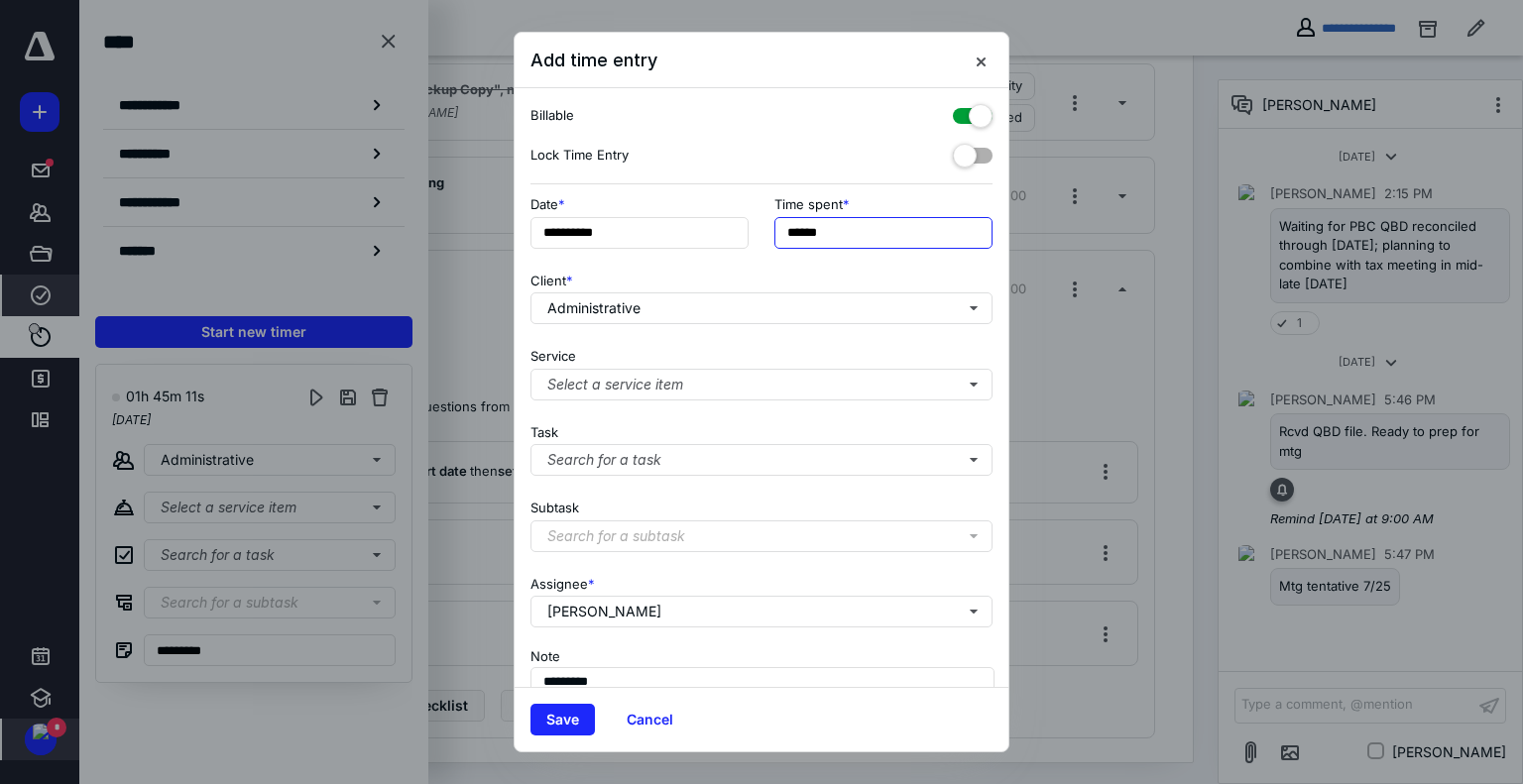 drag, startPoint x: 817, startPoint y: 241, endPoint x: 805, endPoint y: 240, distance: 12.0415946 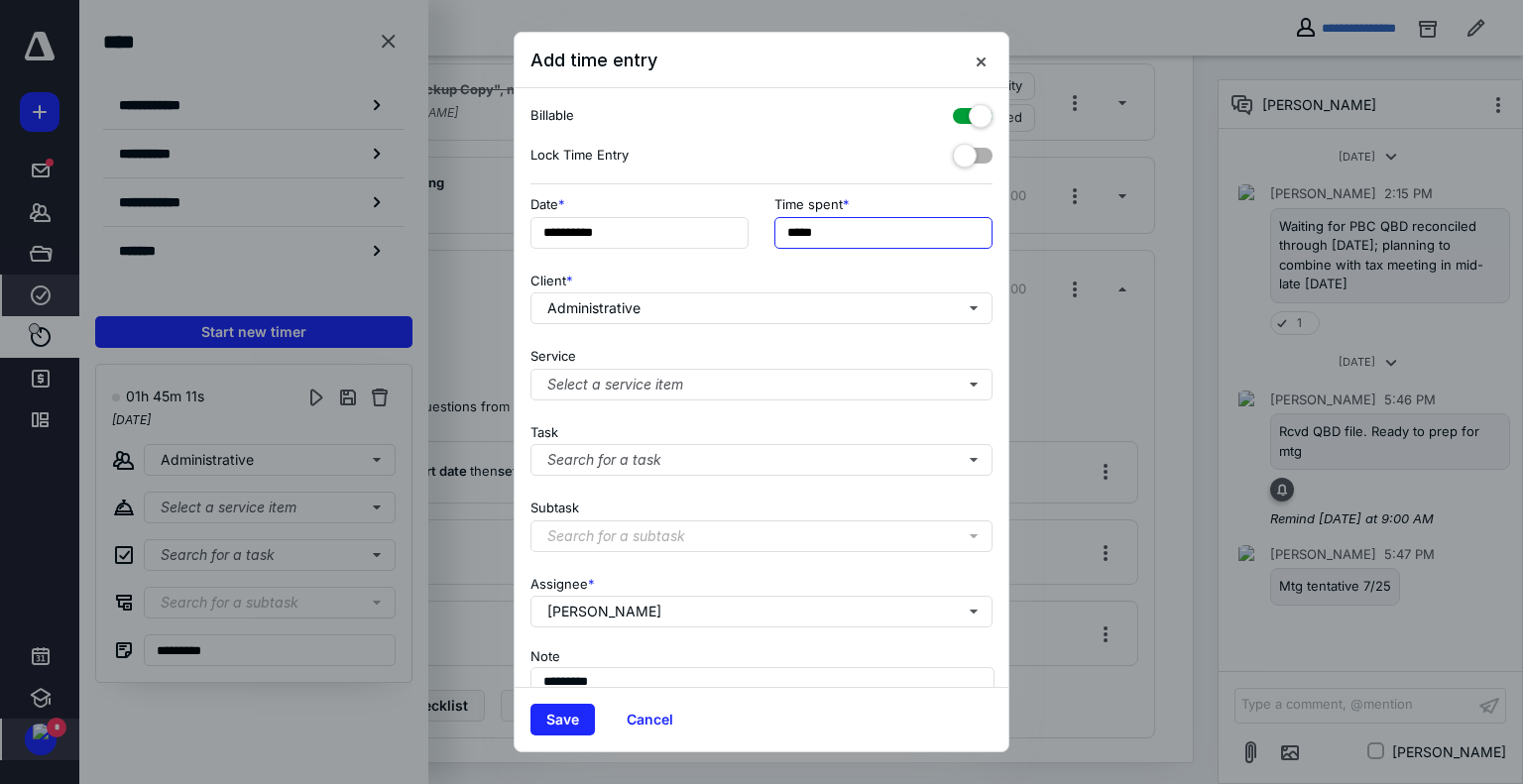 type on "*****" 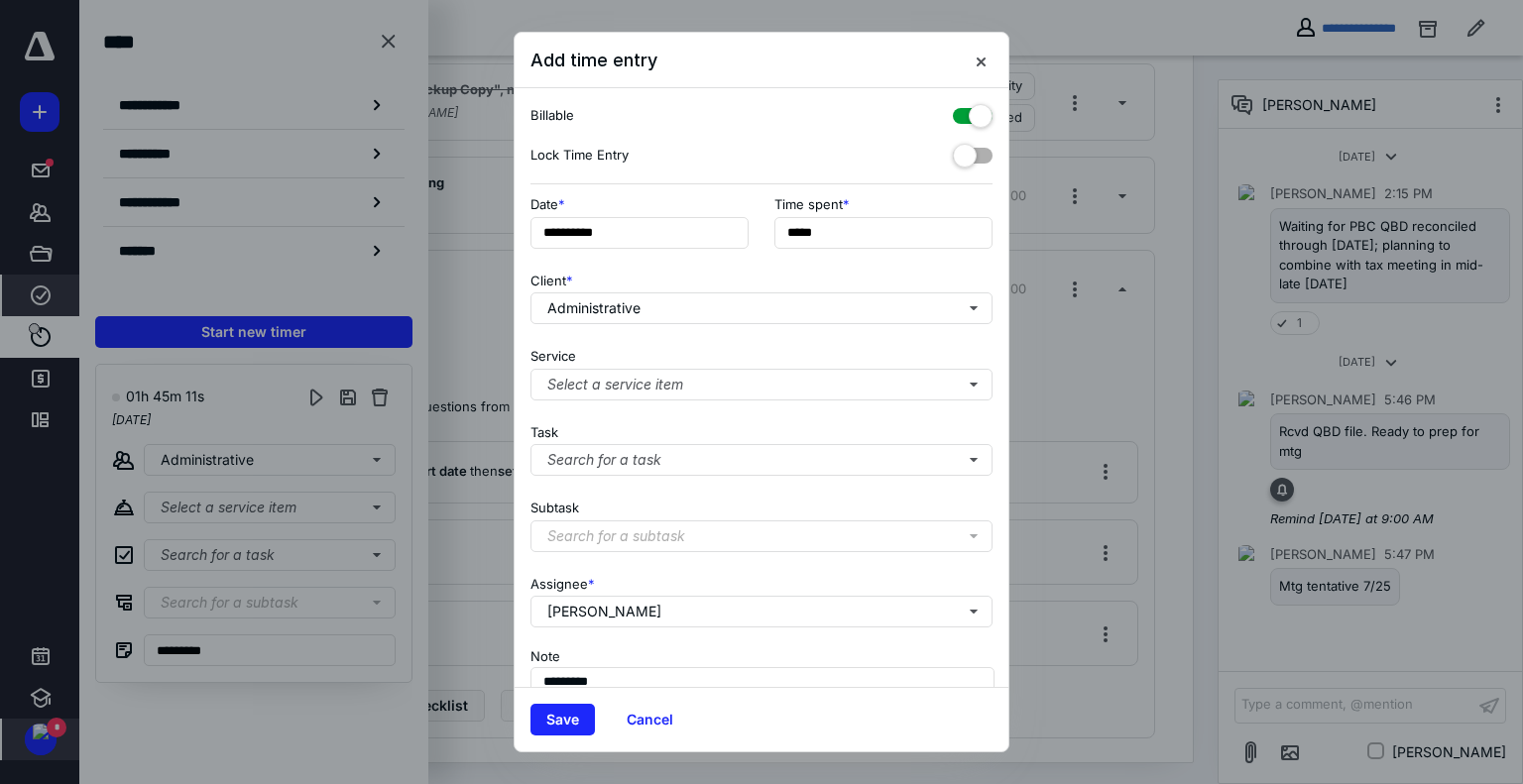 click at bounding box center (973, 116) 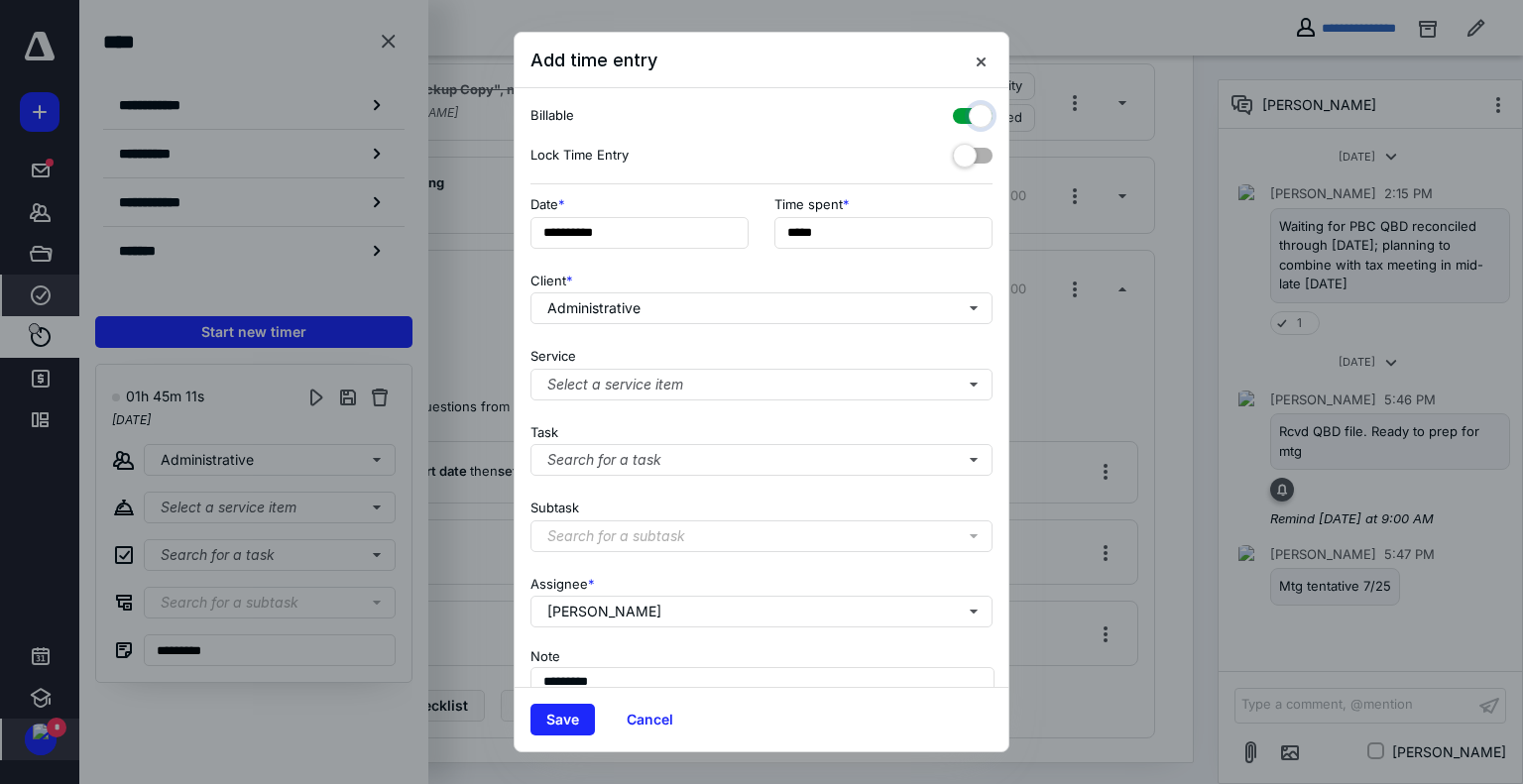 click at bounding box center [963, 113] 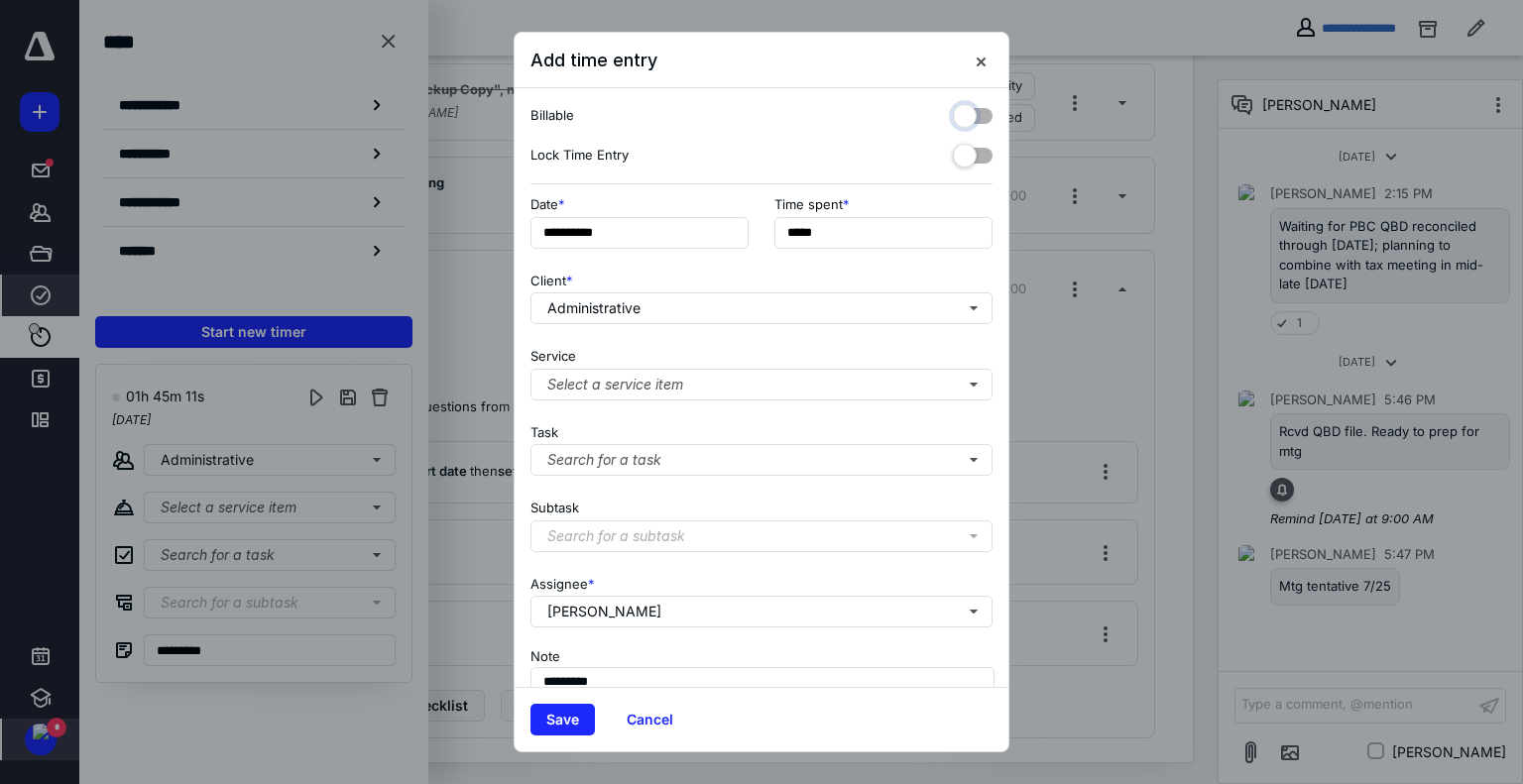 checkbox on "false" 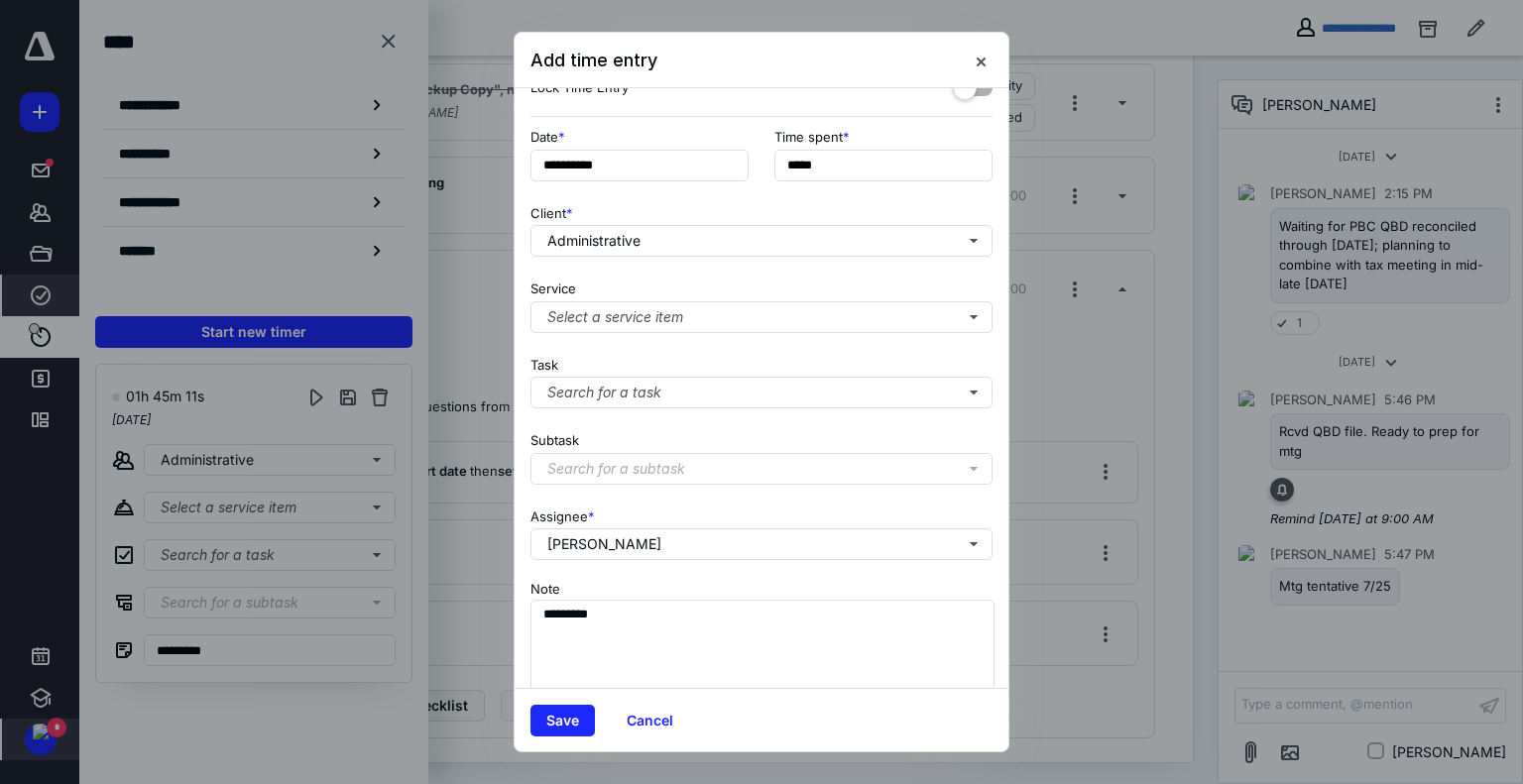 scroll, scrollTop: 108, scrollLeft: 0, axis: vertical 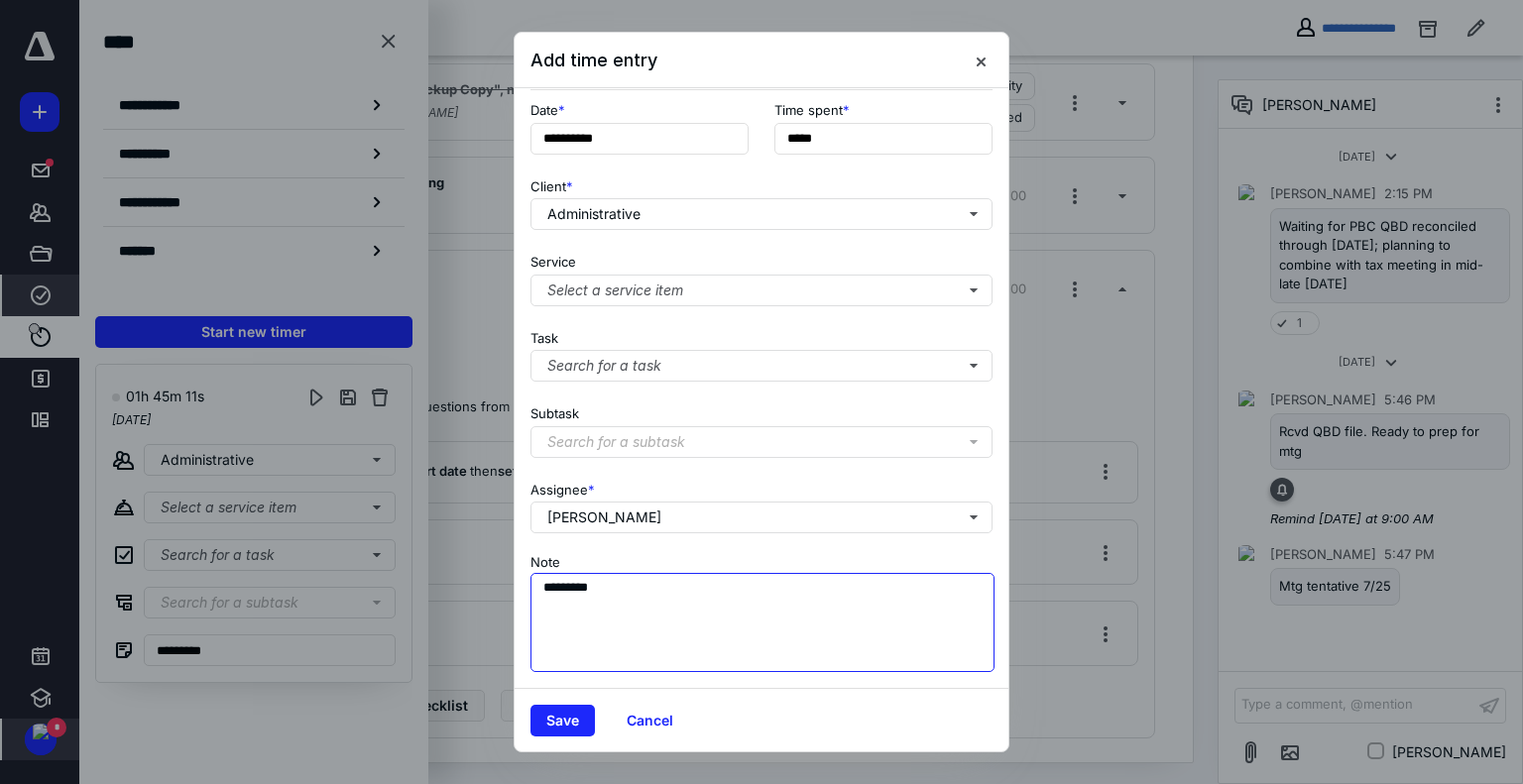 drag, startPoint x: 672, startPoint y: 625, endPoint x: 577, endPoint y: 608, distance: 96.50907 